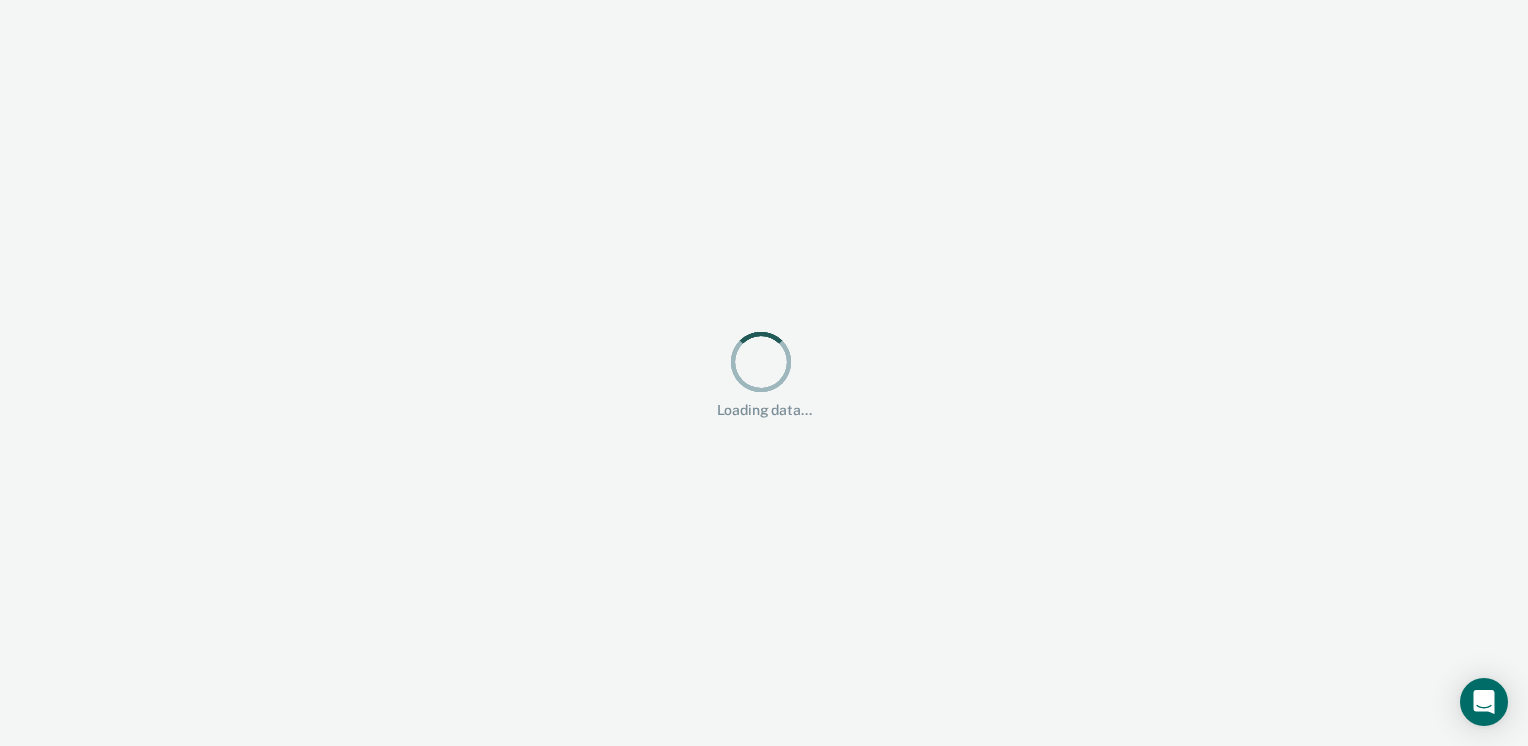 scroll, scrollTop: 0, scrollLeft: 0, axis: both 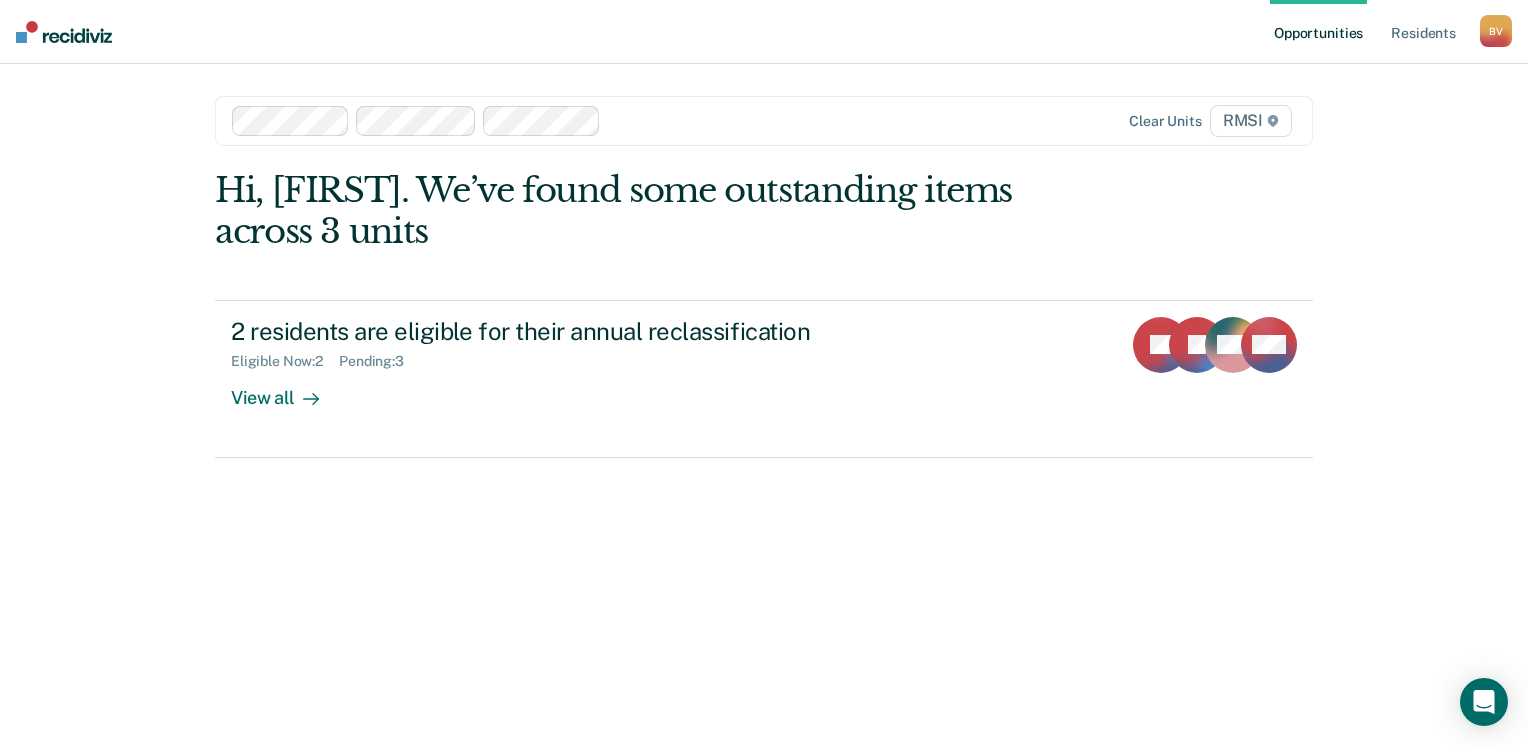 click on "RMSI" at bounding box center [1251, 121] 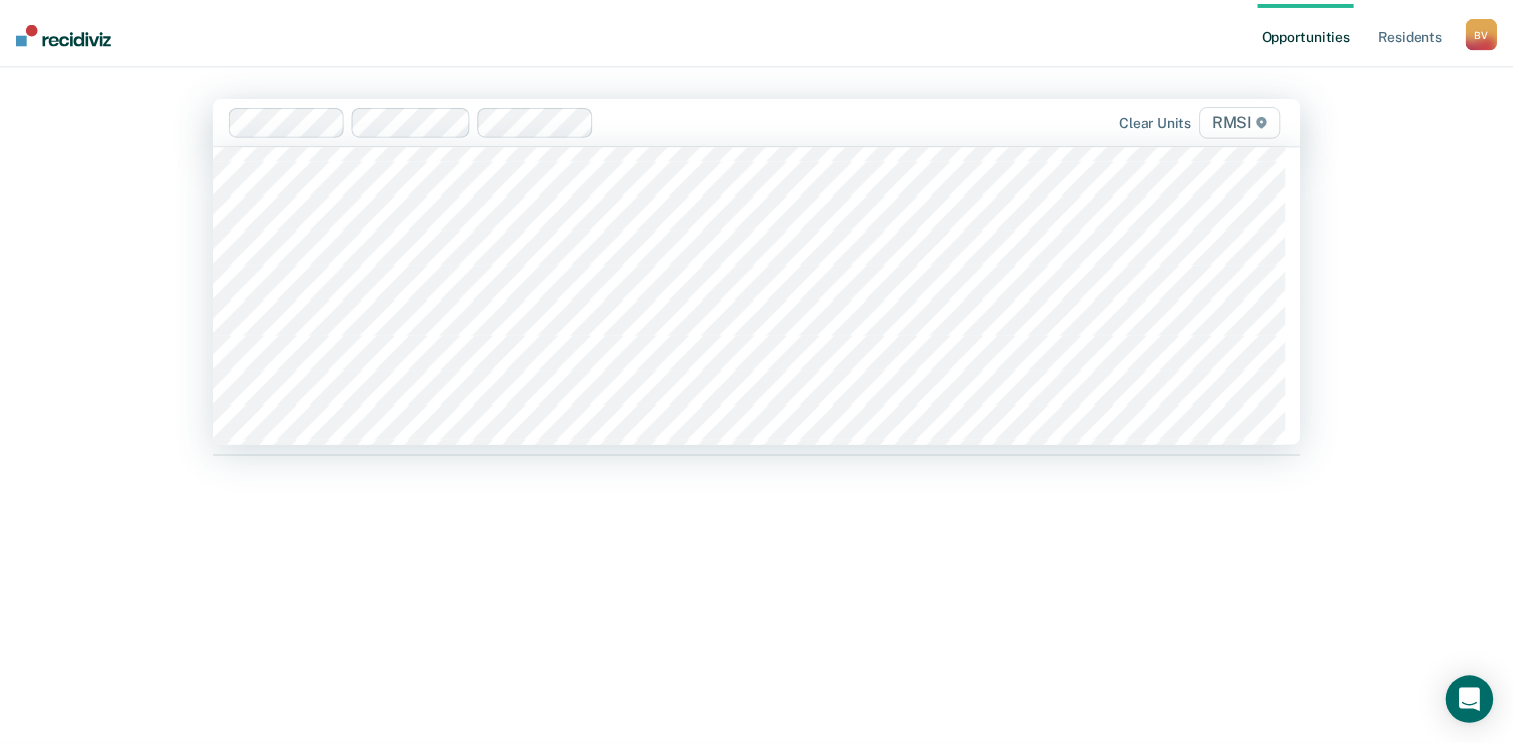 scroll, scrollTop: 9500, scrollLeft: 0, axis: vertical 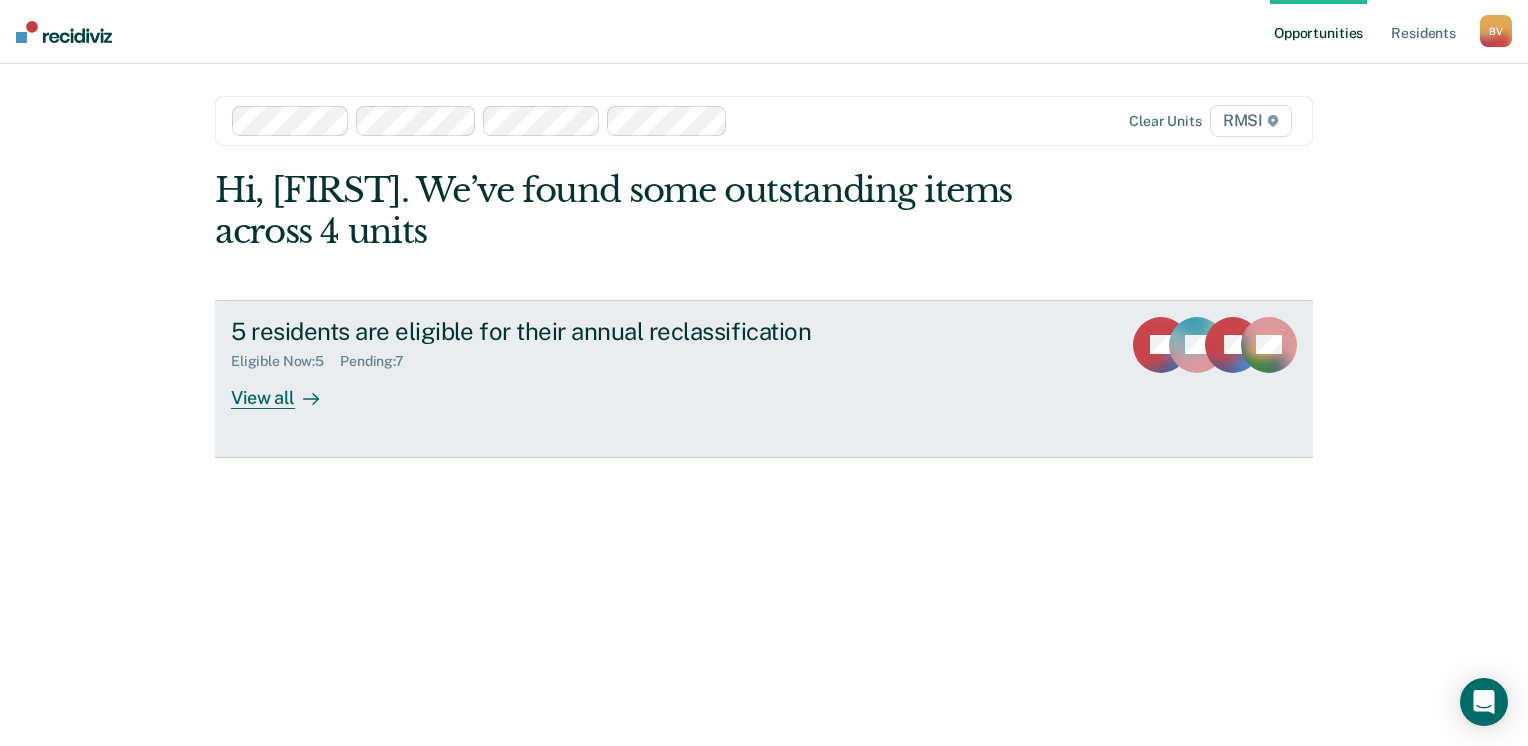 click on "View all" at bounding box center [287, 389] 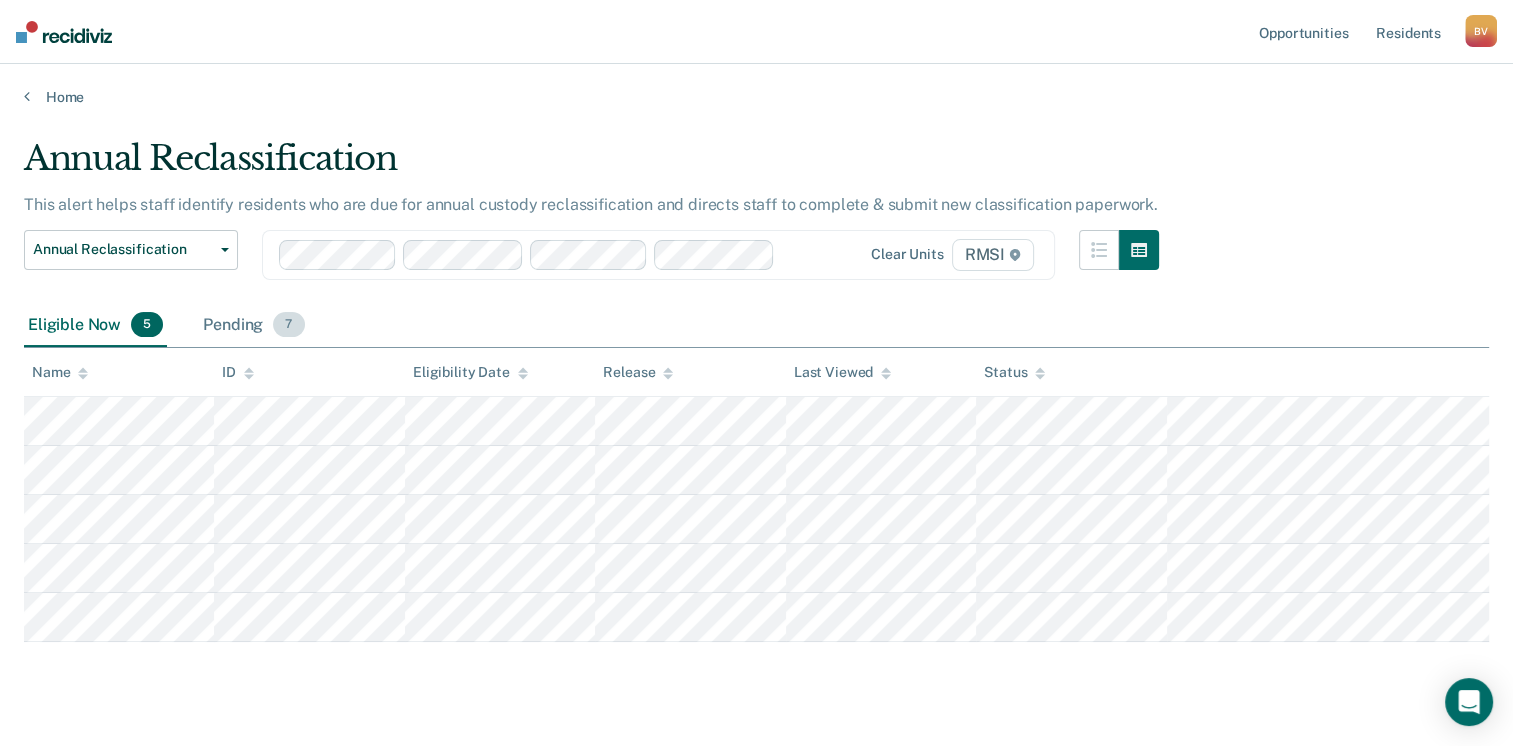 click on "Pending 7" at bounding box center [253, 326] 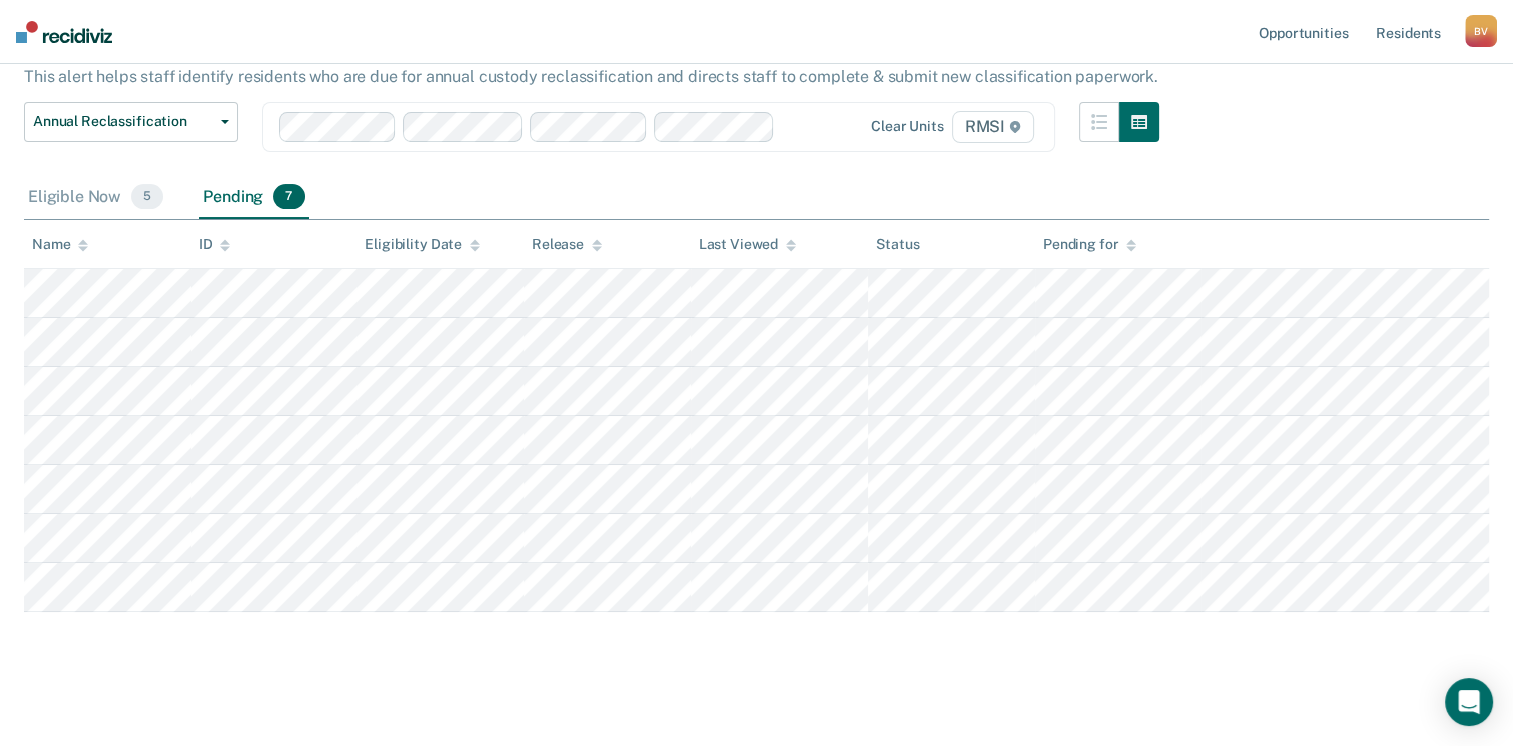 scroll, scrollTop: 136, scrollLeft: 0, axis: vertical 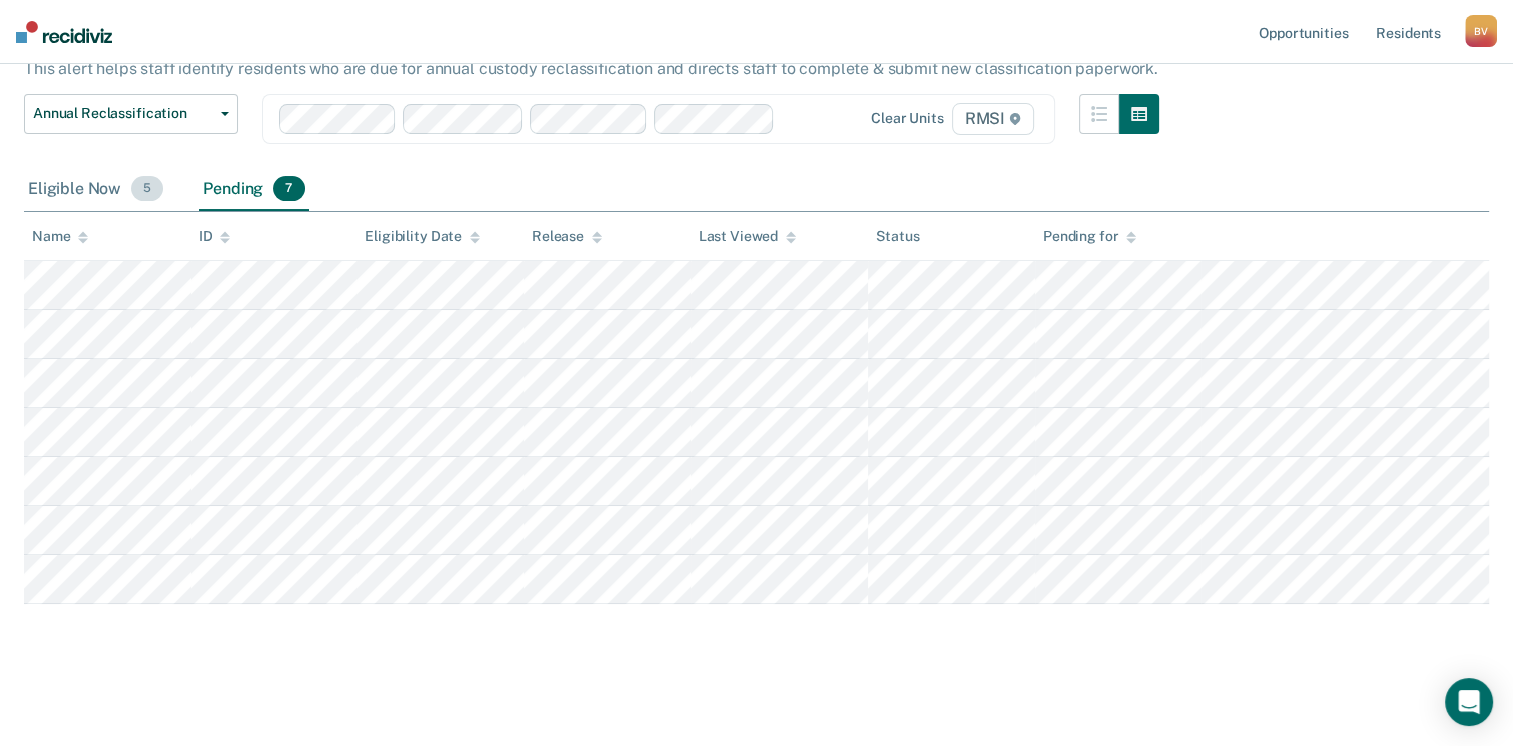 click on "5" at bounding box center [147, 189] 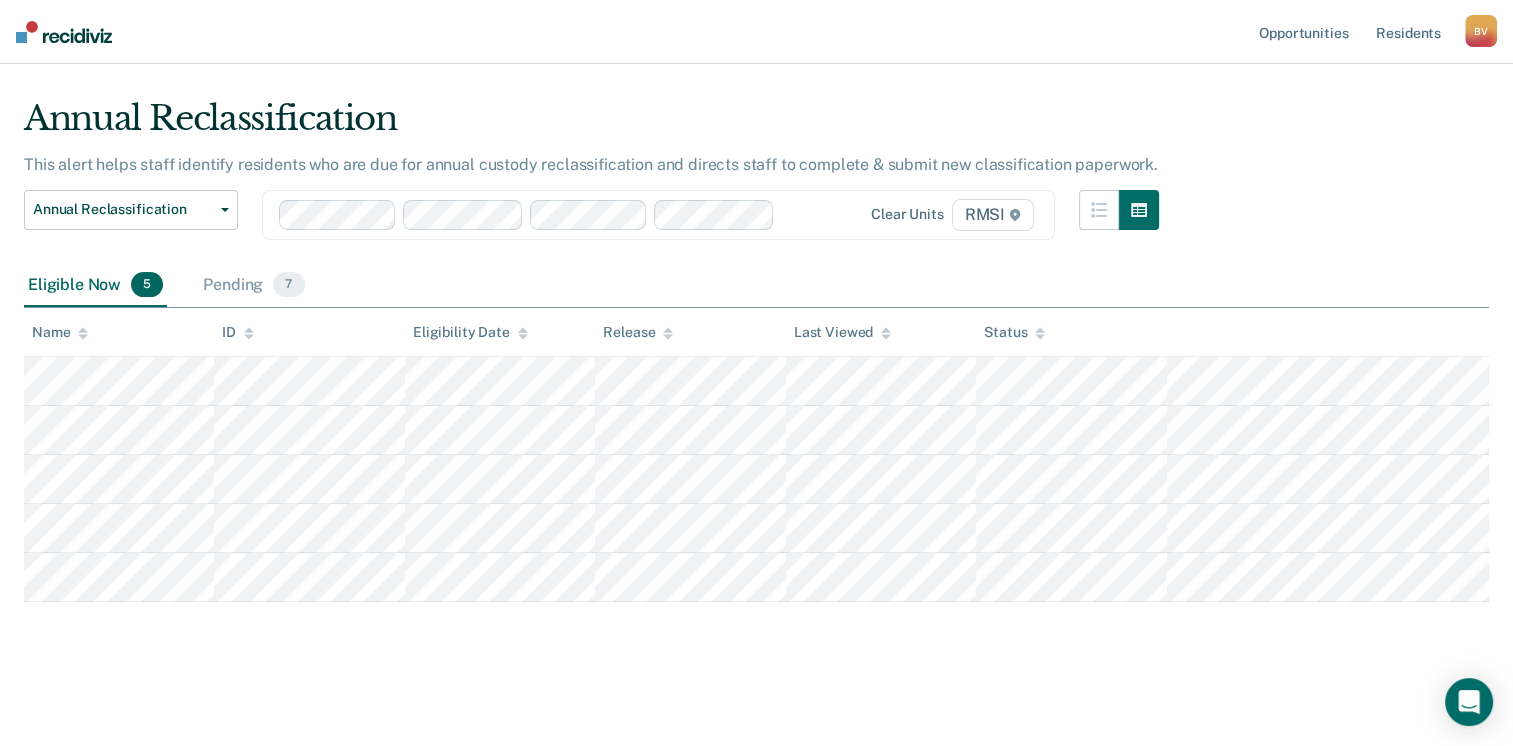 scroll, scrollTop: 38, scrollLeft: 0, axis: vertical 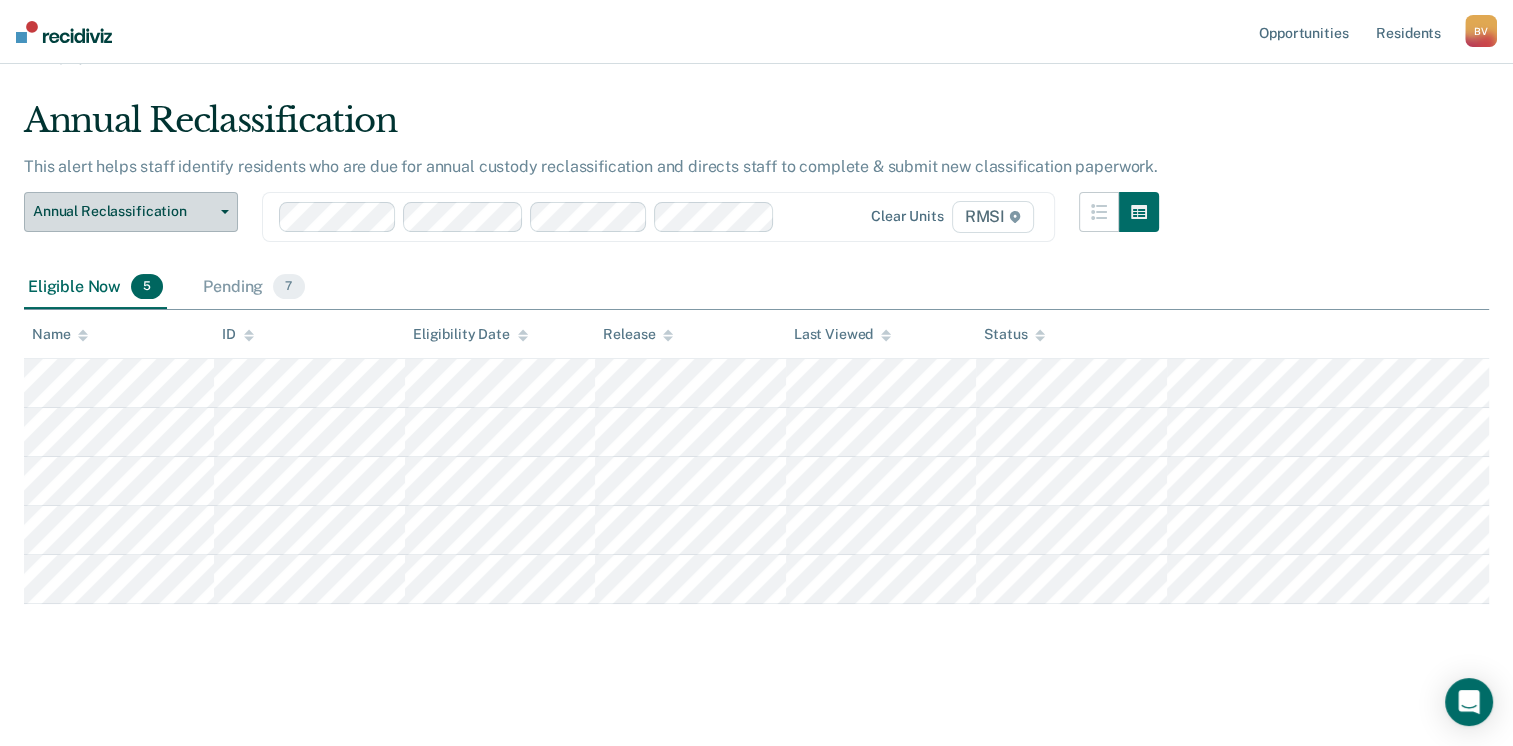click on "Annual Reclassification" at bounding box center (131, 212) 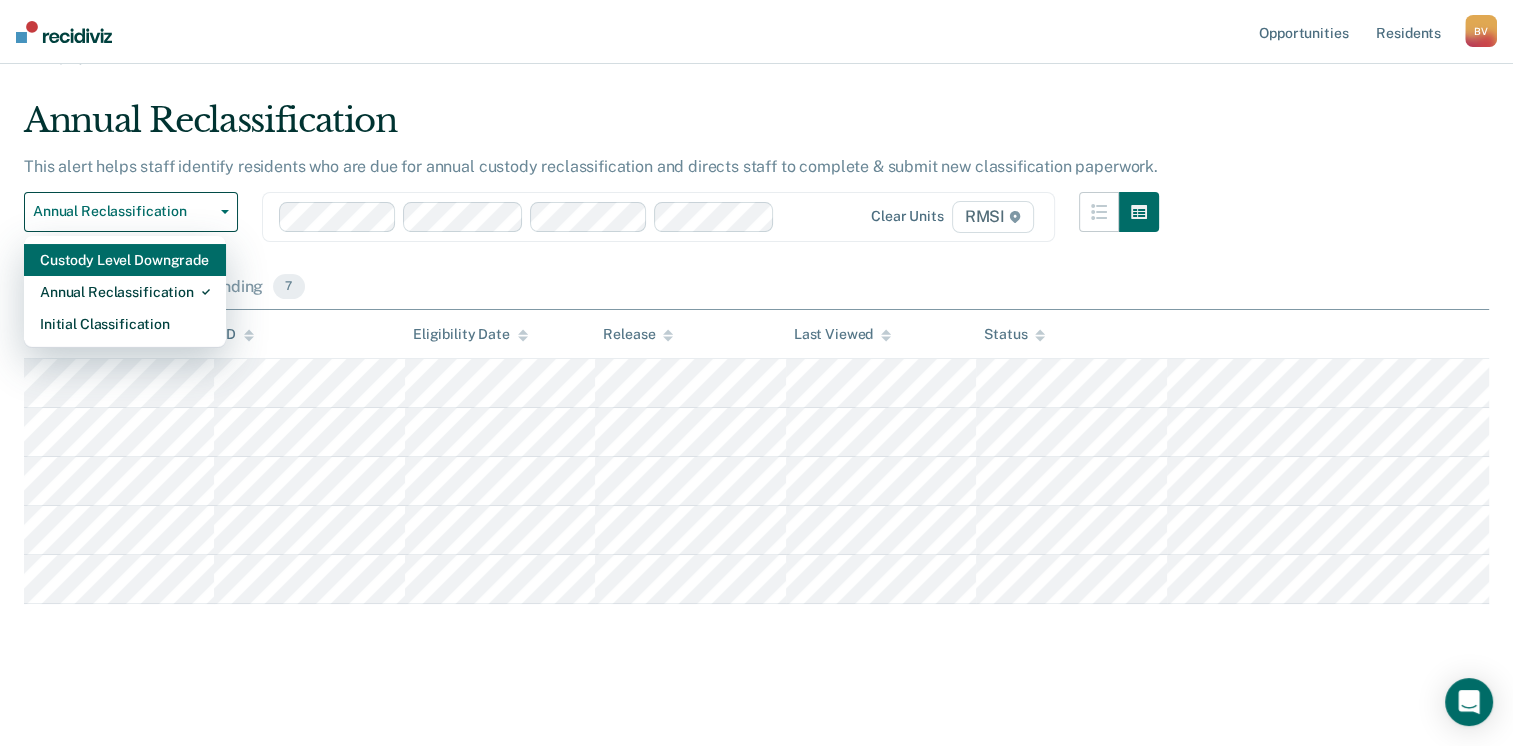 click on "Custody Level Downgrade" at bounding box center [125, 260] 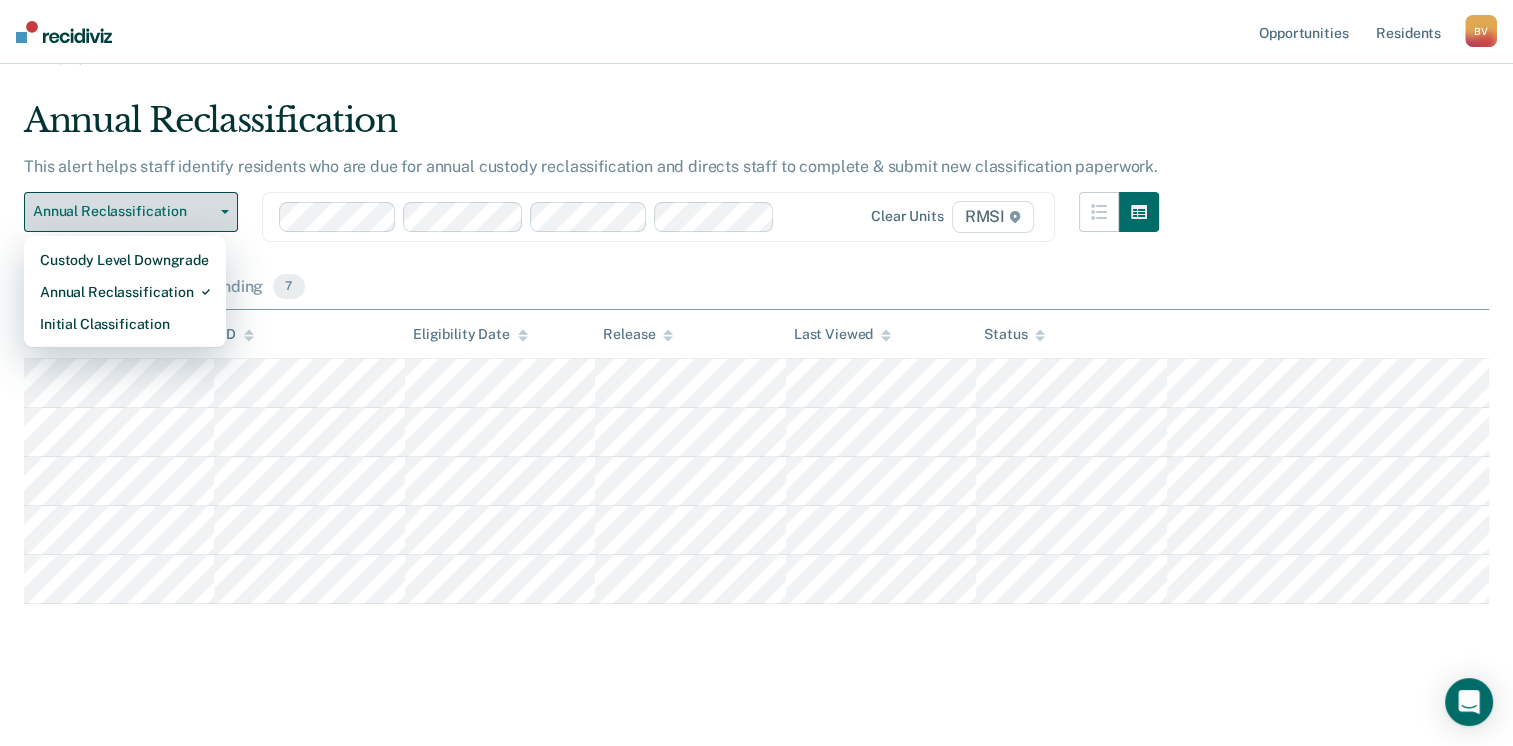 scroll, scrollTop: 0, scrollLeft: 0, axis: both 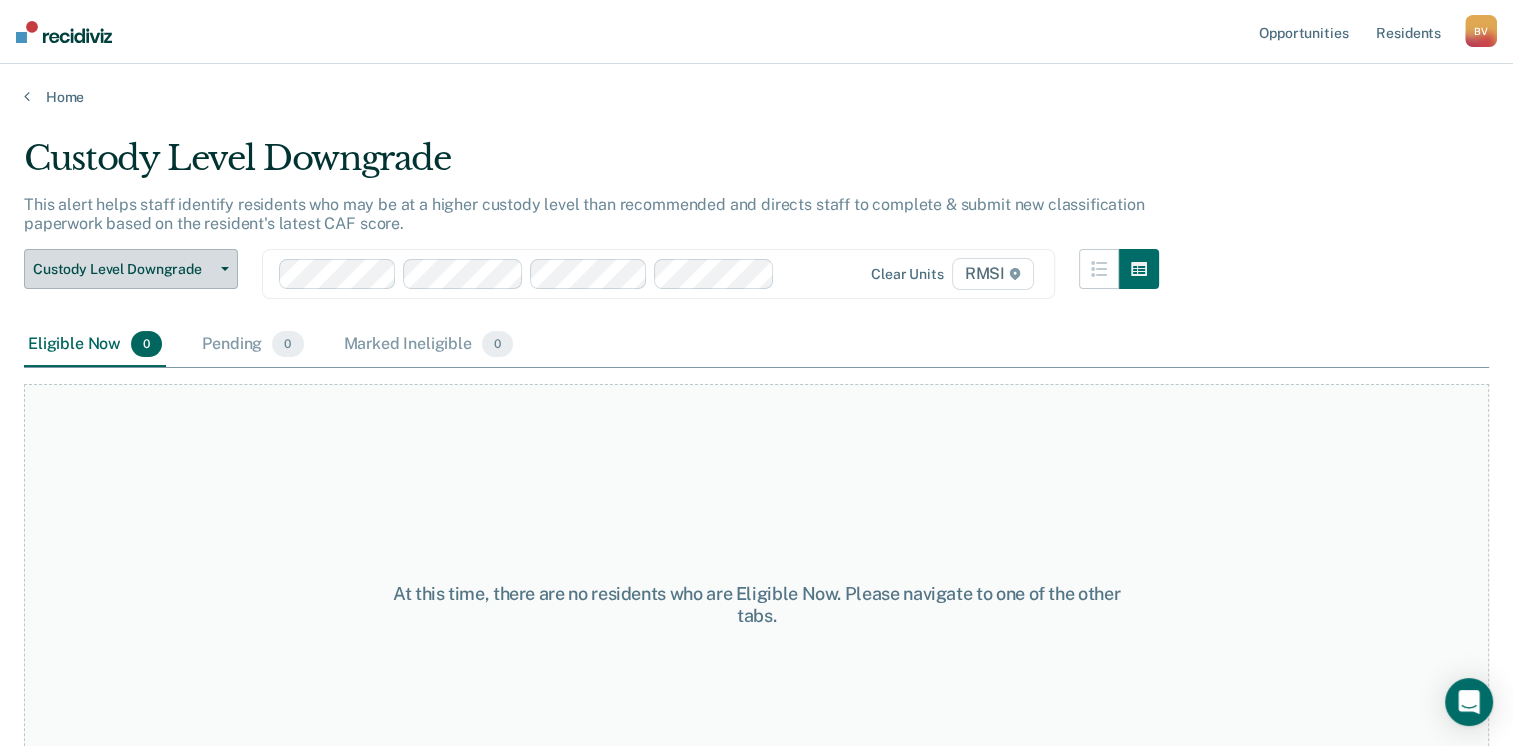 click on "Custody Level Downgrade" at bounding box center (131, 269) 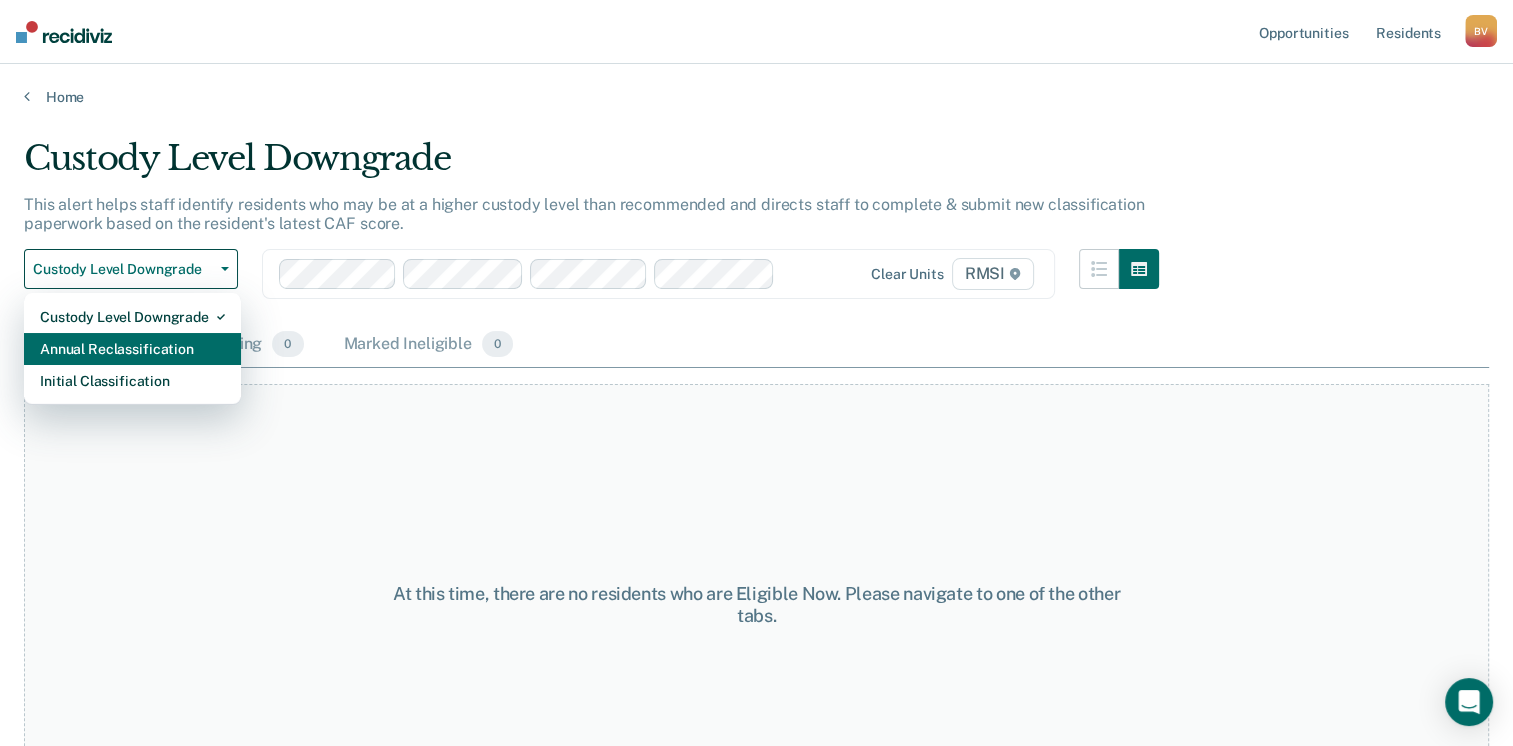 click on "Annual Reclassification" at bounding box center (132, 317) 